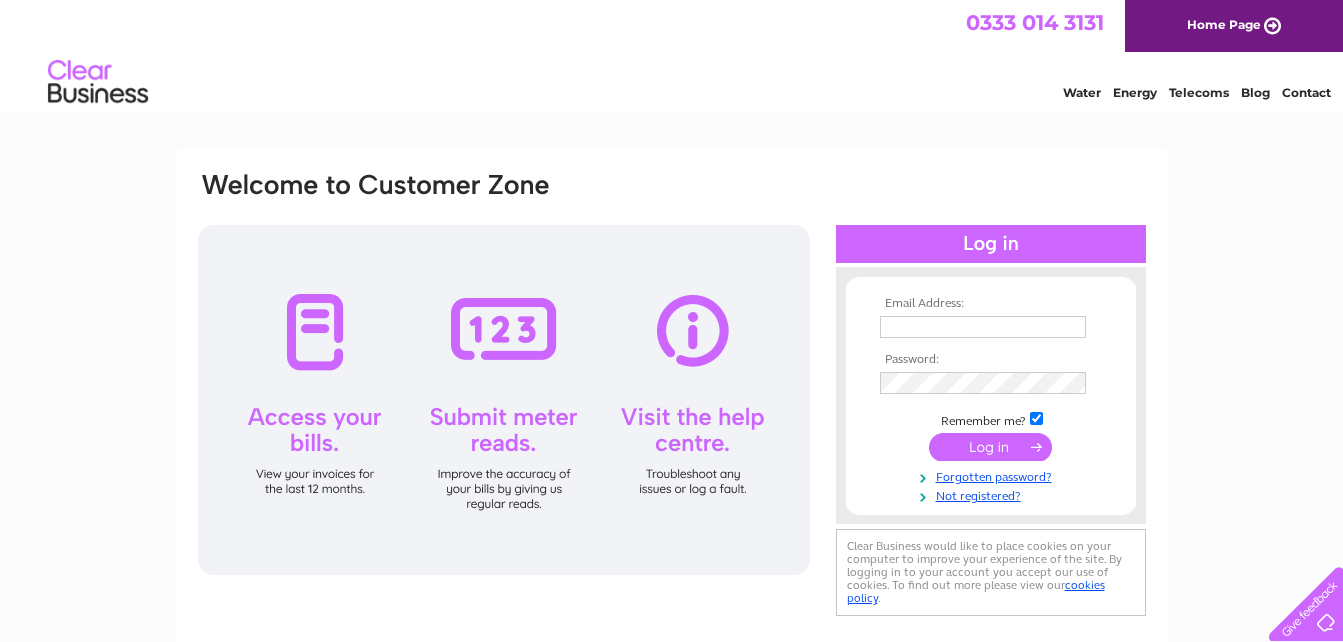scroll, scrollTop: 0, scrollLeft: 0, axis: both 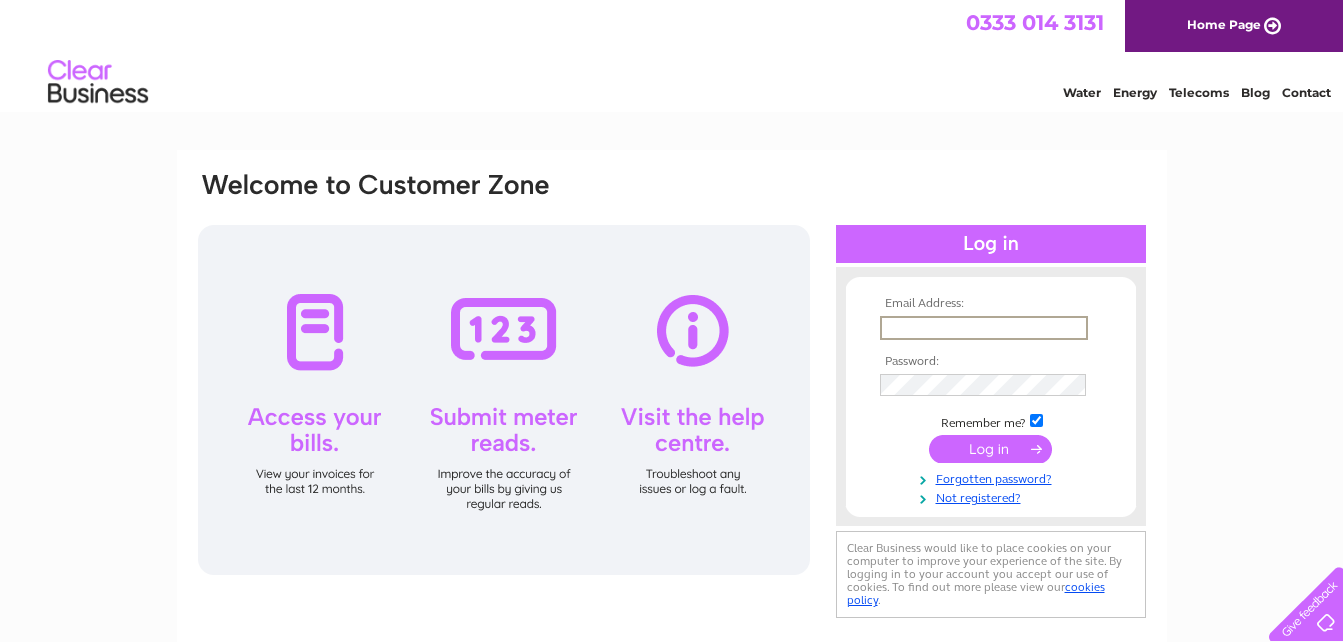 click at bounding box center (984, 328) 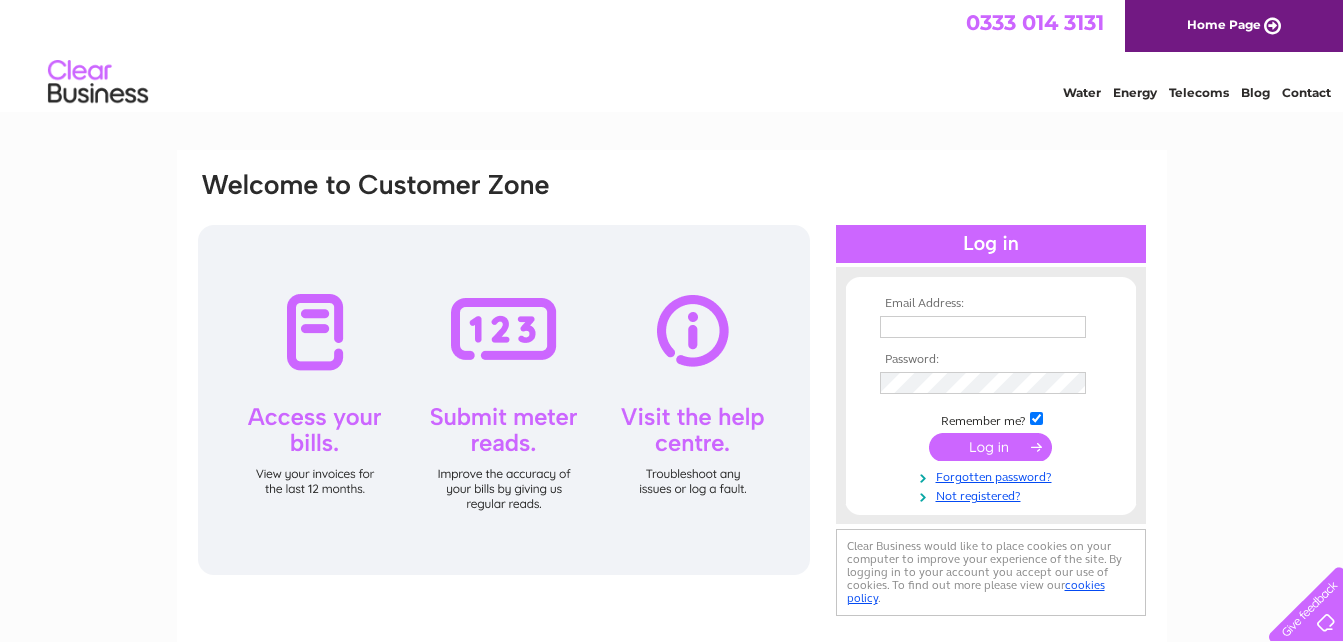 scroll, scrollTop: 0, scrollLeft: 0, axis: both 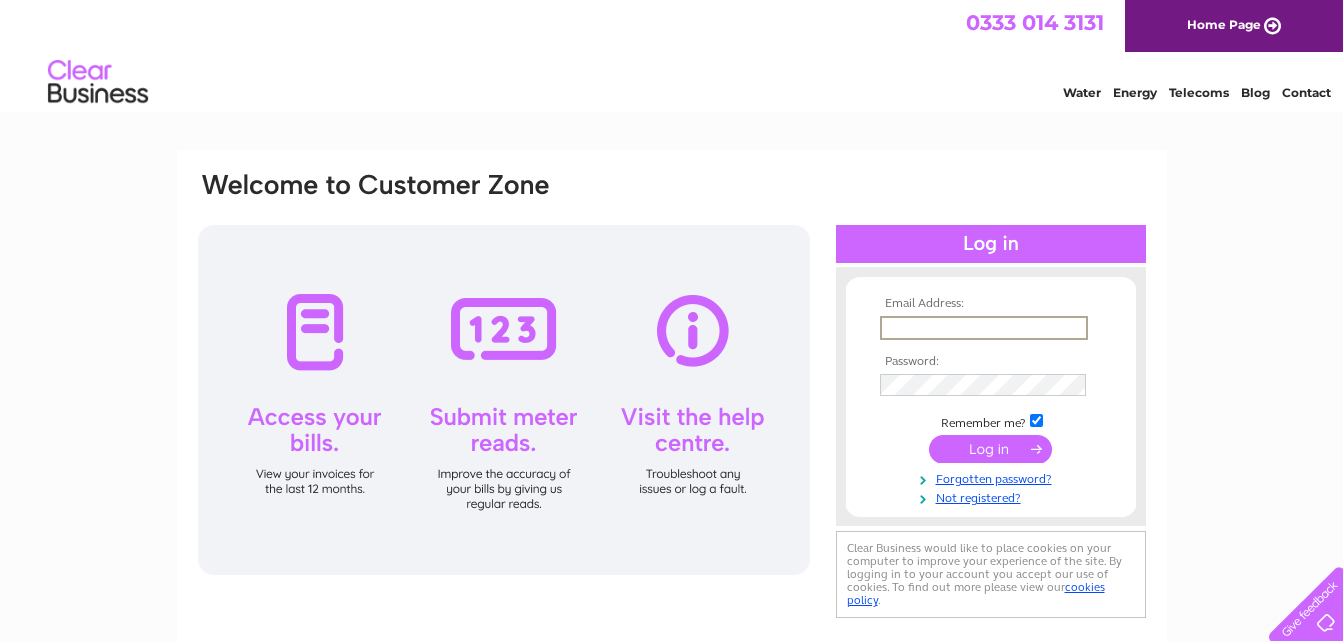 click at bounding box center [984, 328] 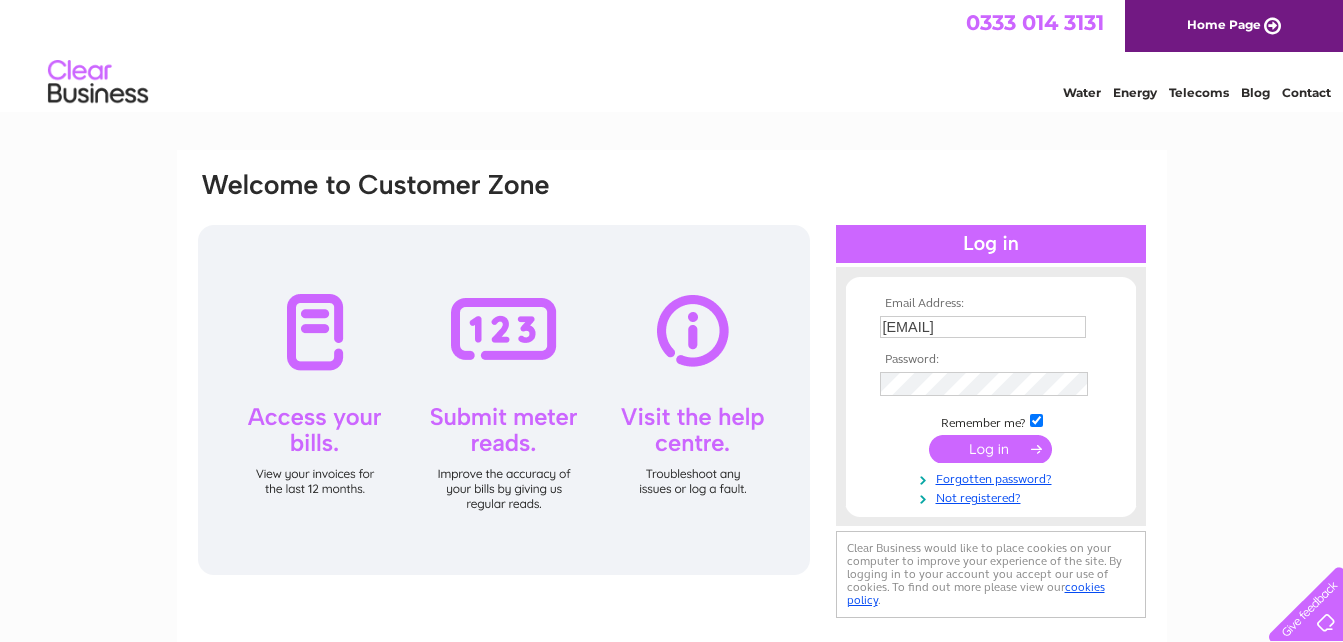 click at bounding box center [990, 449] 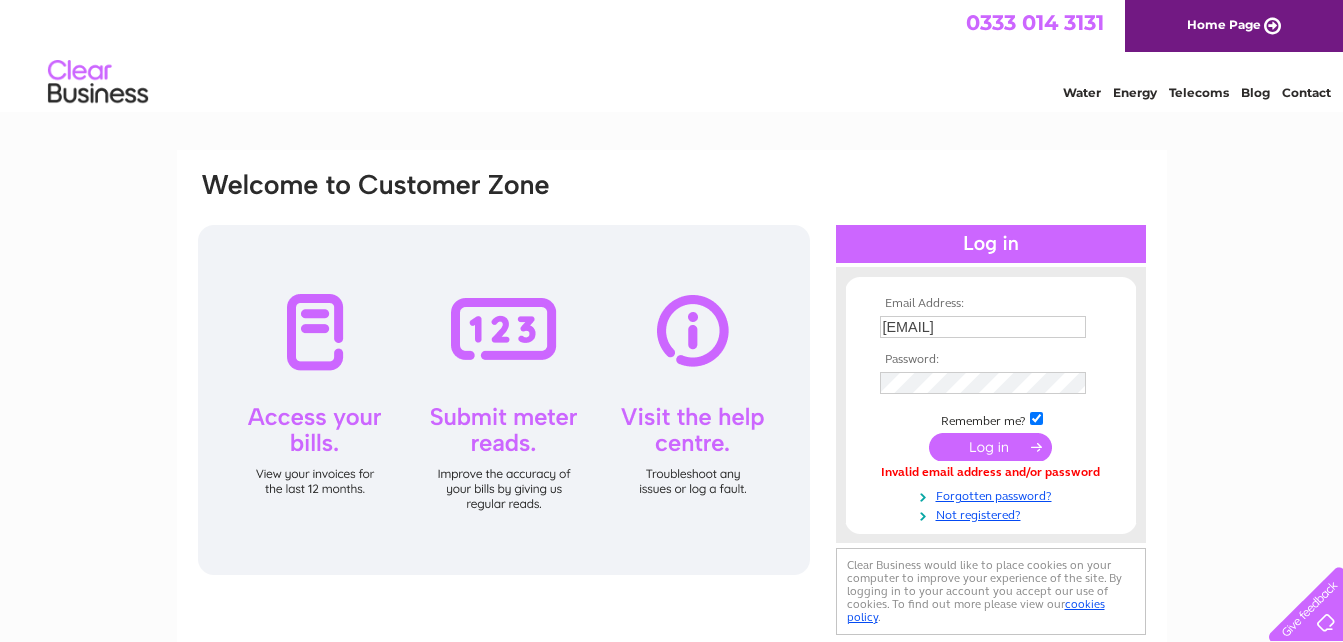 scroll, scrollTop: 0, scrollLeft: 0, axis: both 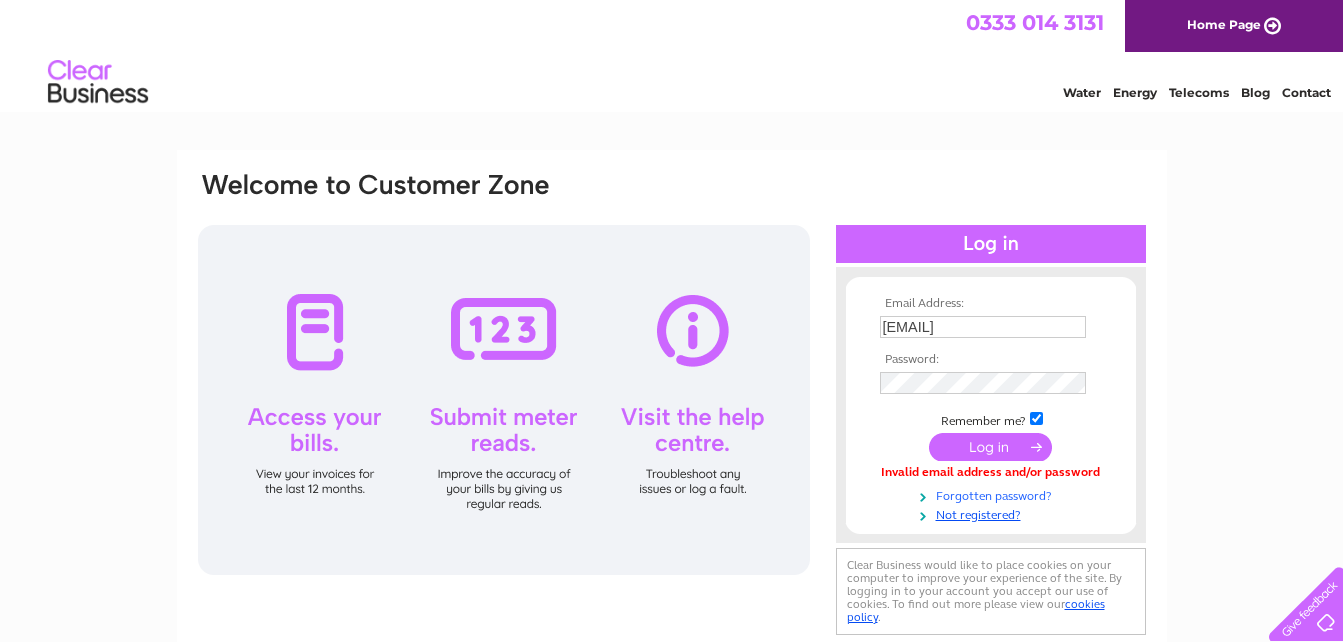 click on "Forgotten password?" at bounding box center [993, 494] 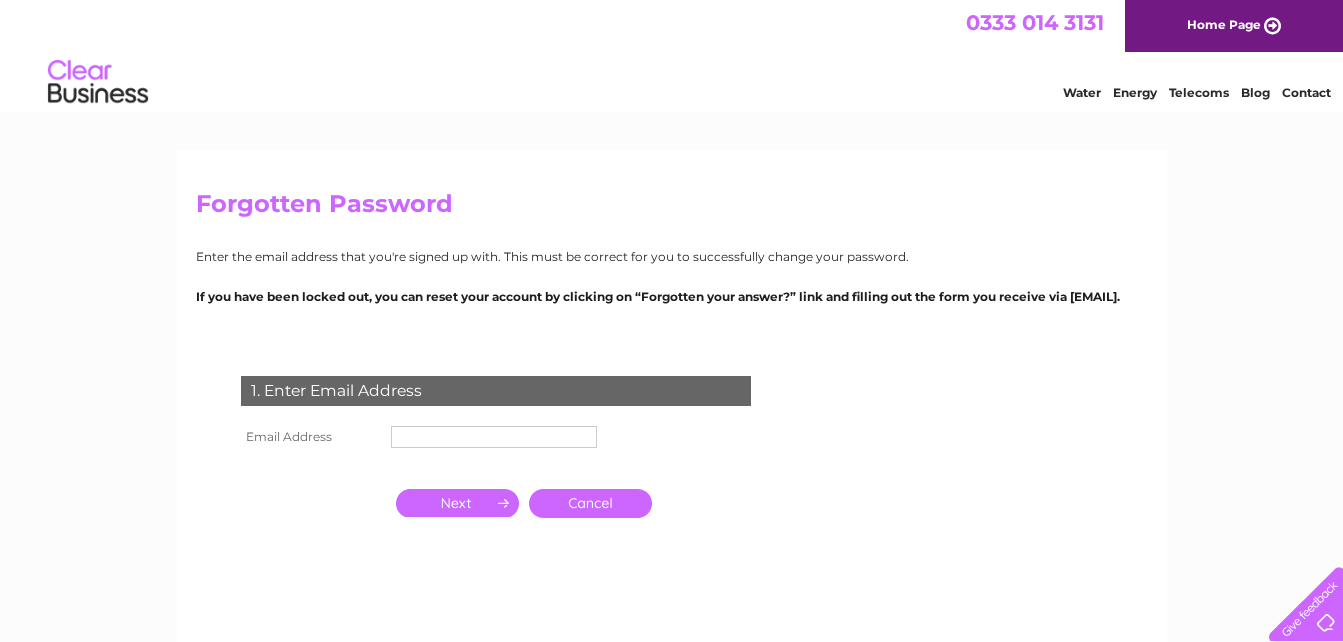 scroll, scrollTop: 0, scrollLeft: 0, axis: both 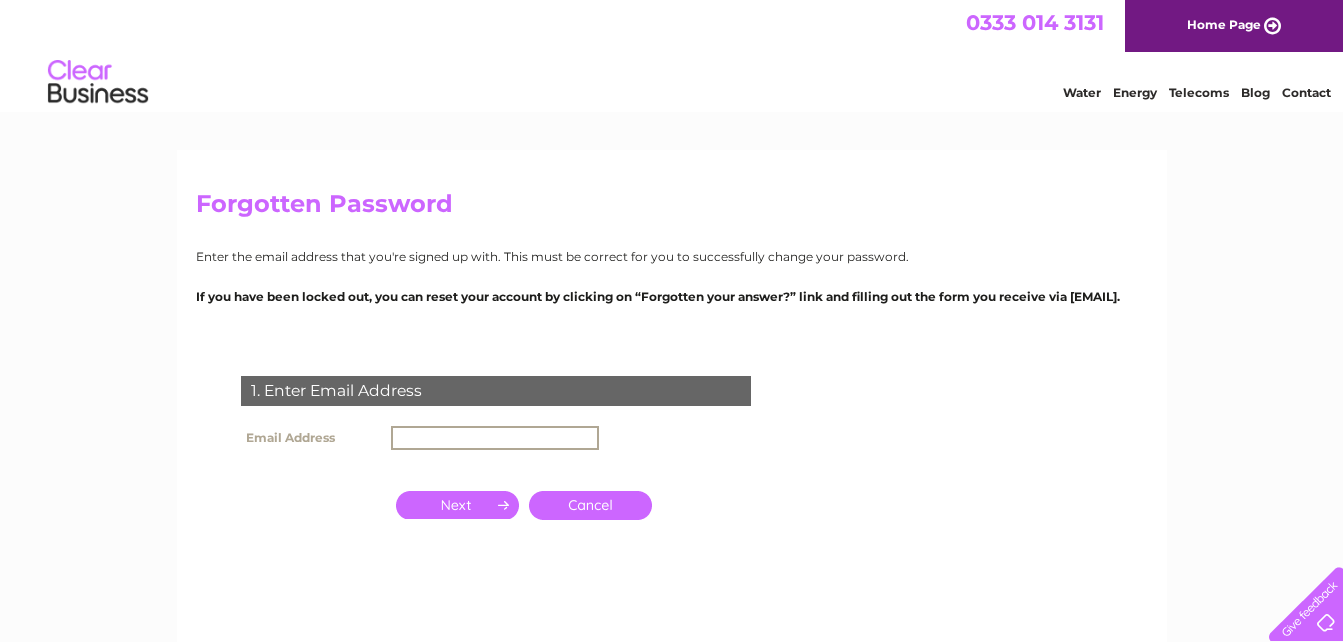 click at bounding box center (495, 438) 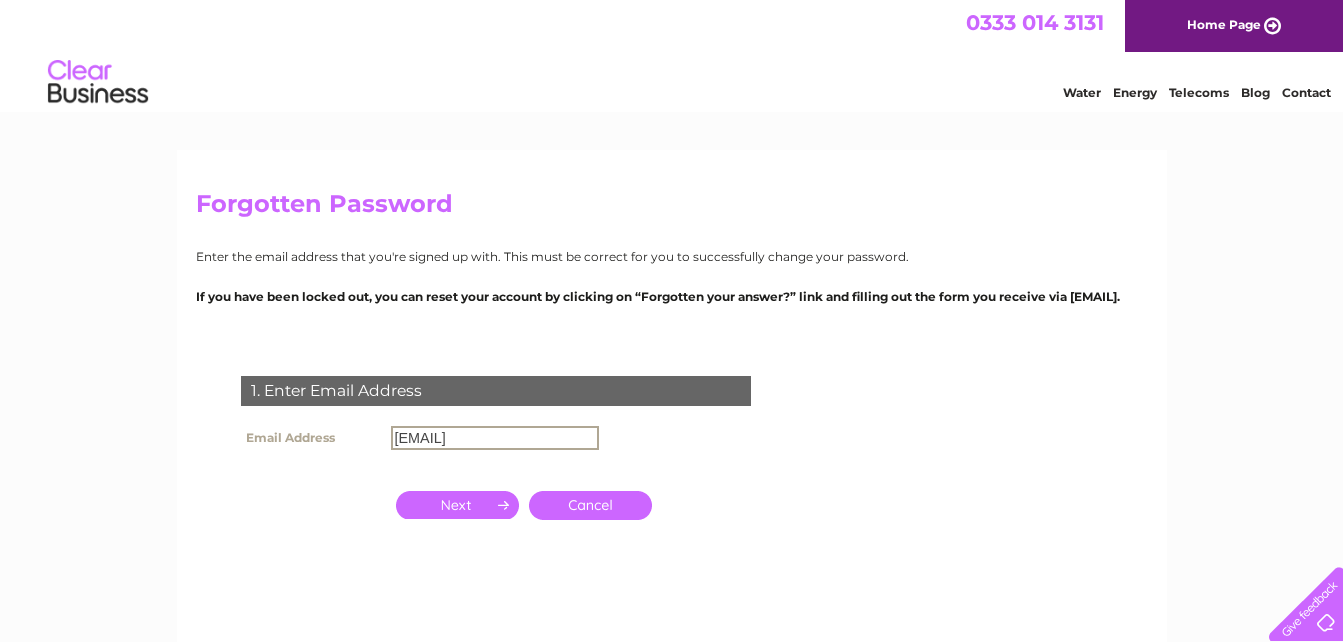 click at bounding box center (457, 505) 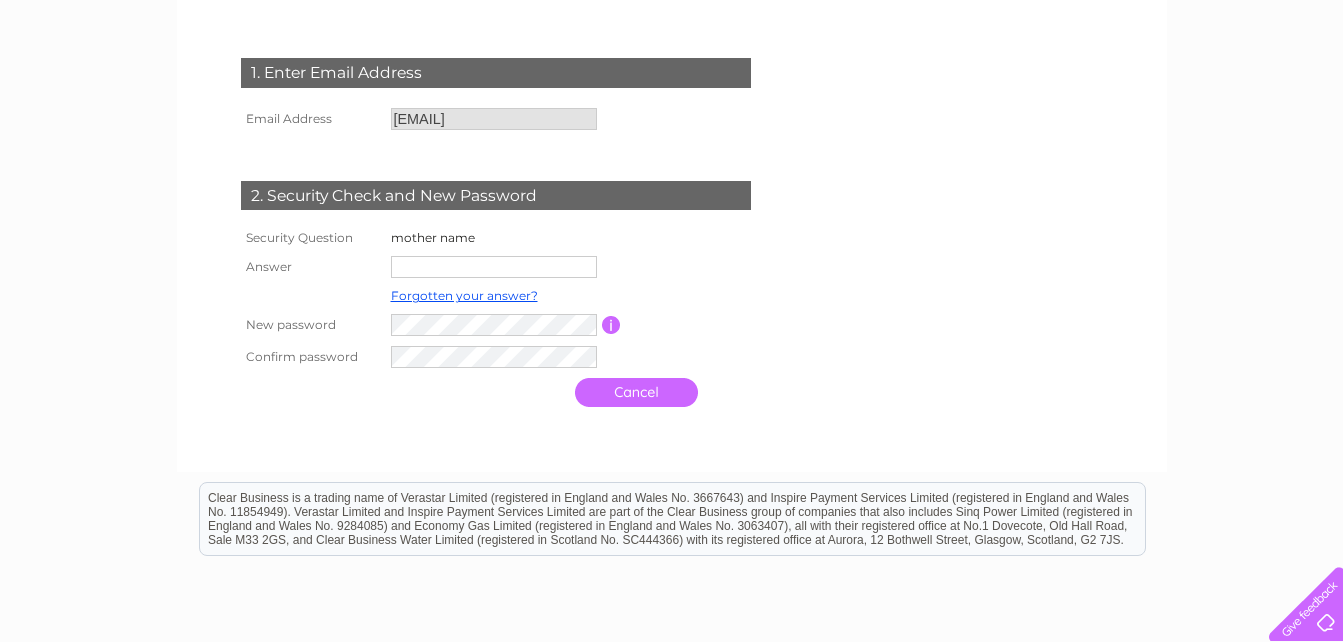 scroll, scrollTop: 320, scrollLeft: 0, axis: vertical 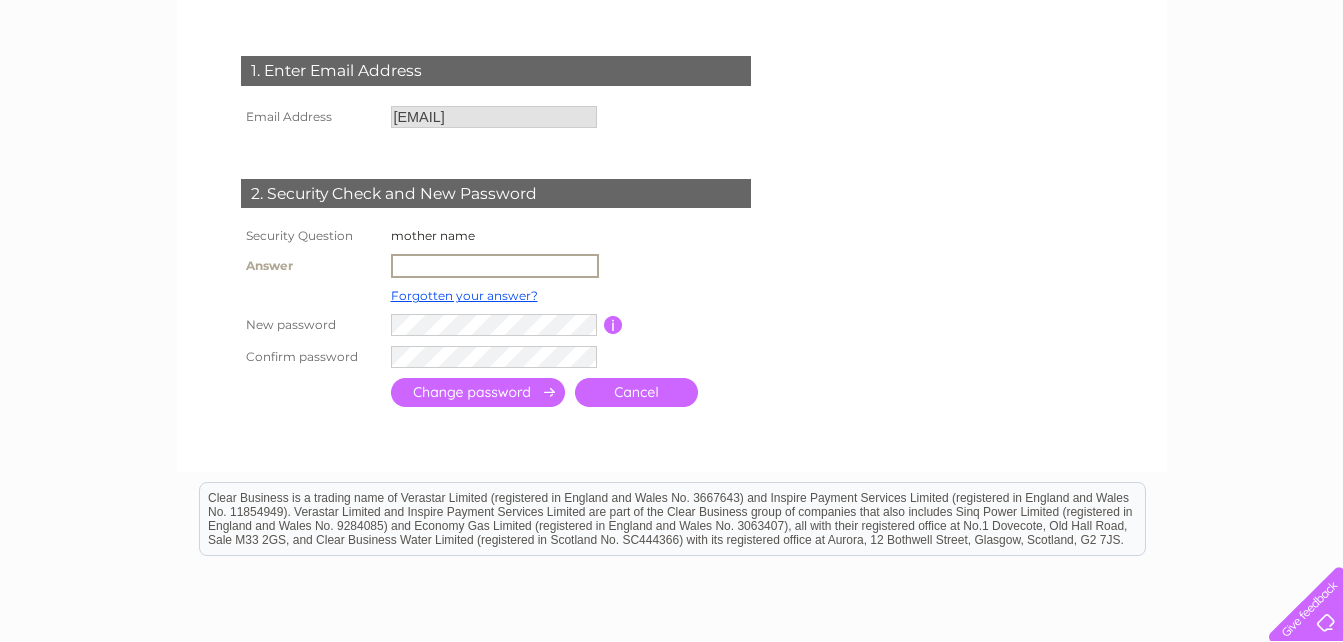 click at bounding box center (495, 266) 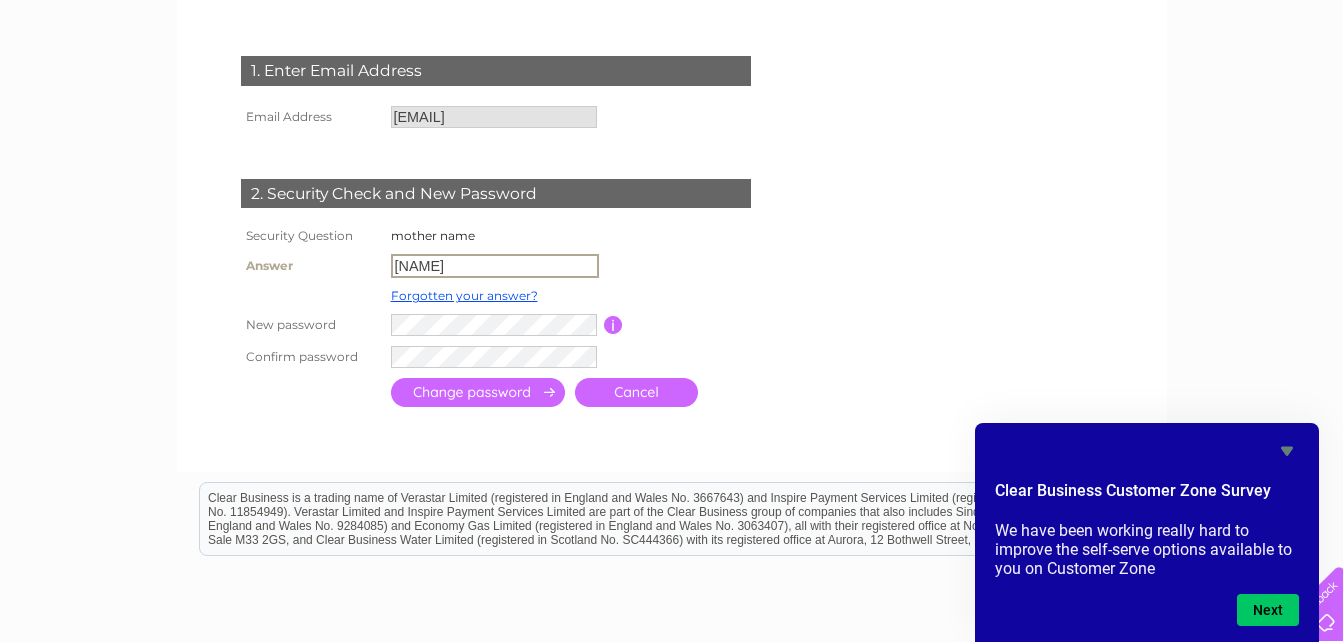 type on "fadila" 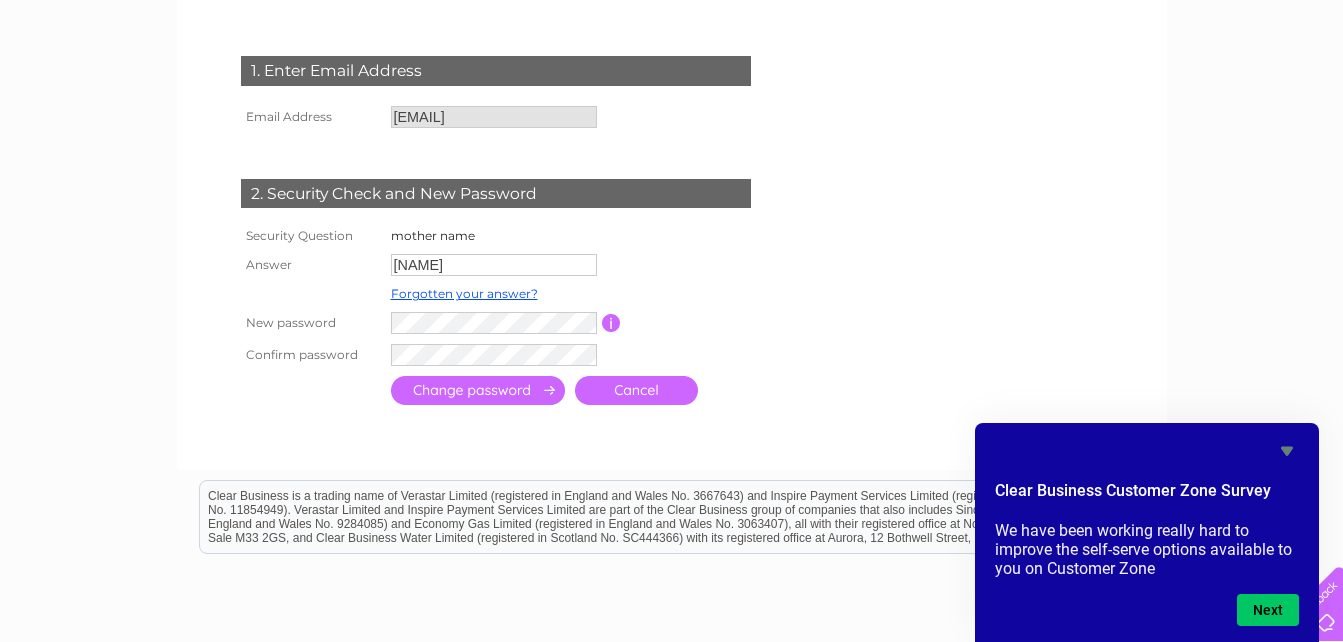 click at bounding box center [478, 390] 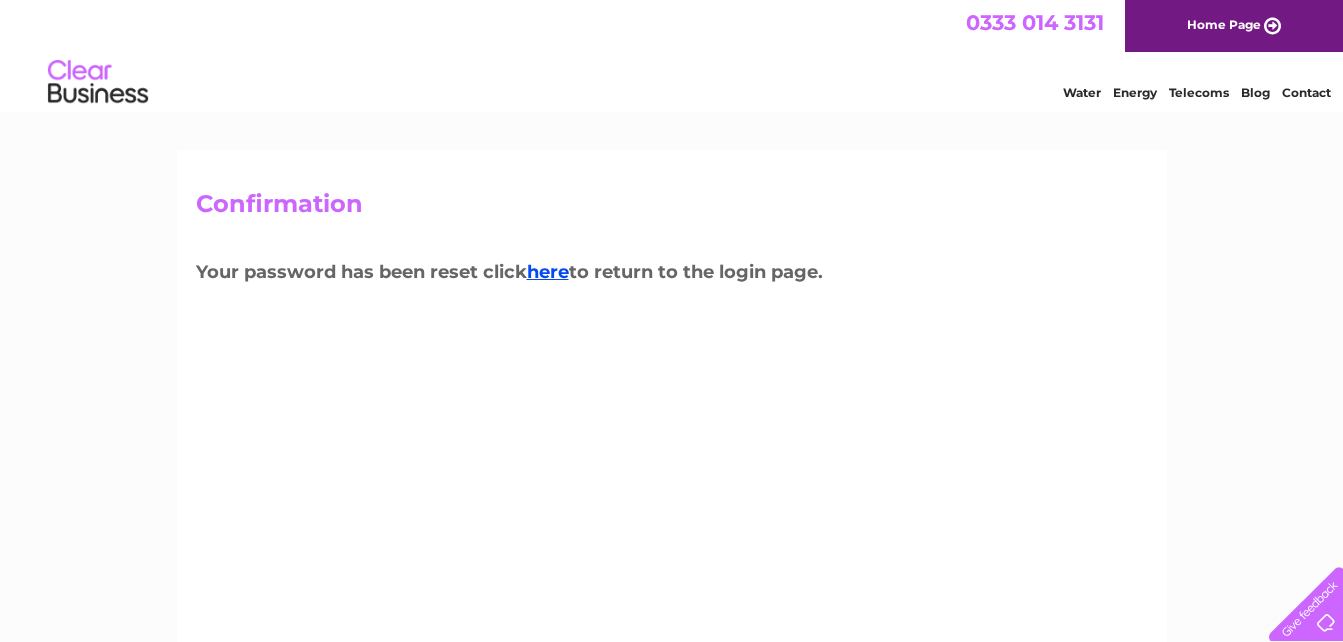 scroll, scrollTop: 0, scrollLeft: 0, axis: both 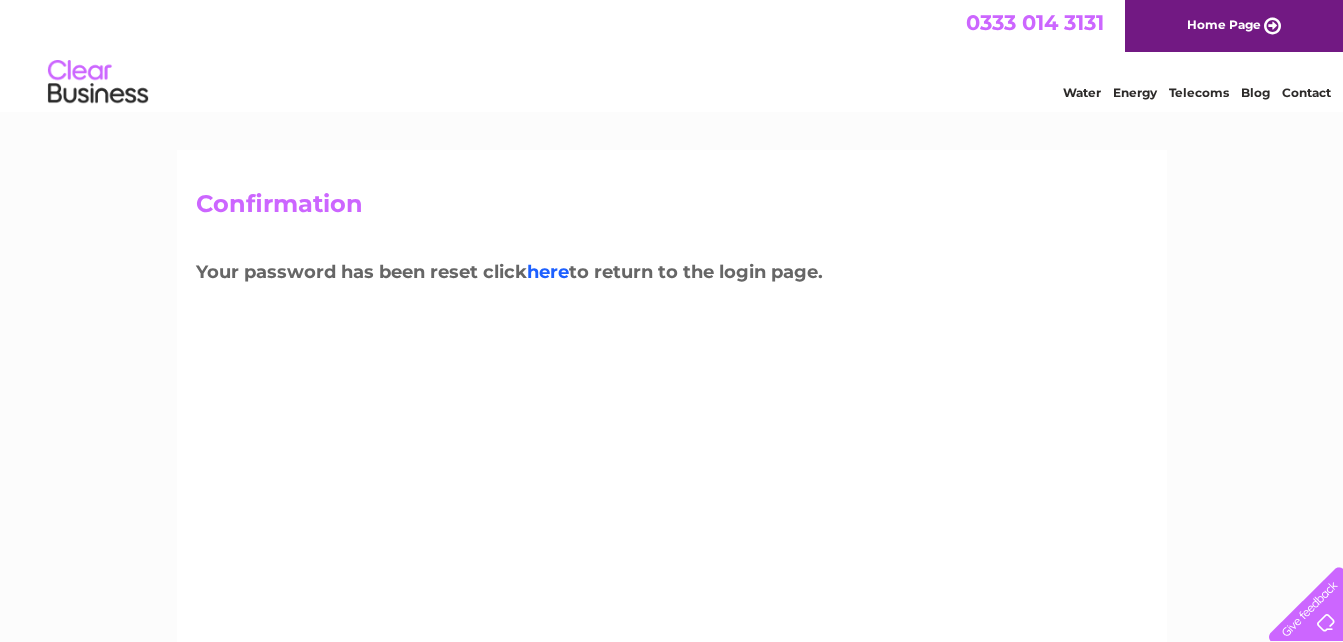 click on "here" at bounding box center (548, 272) 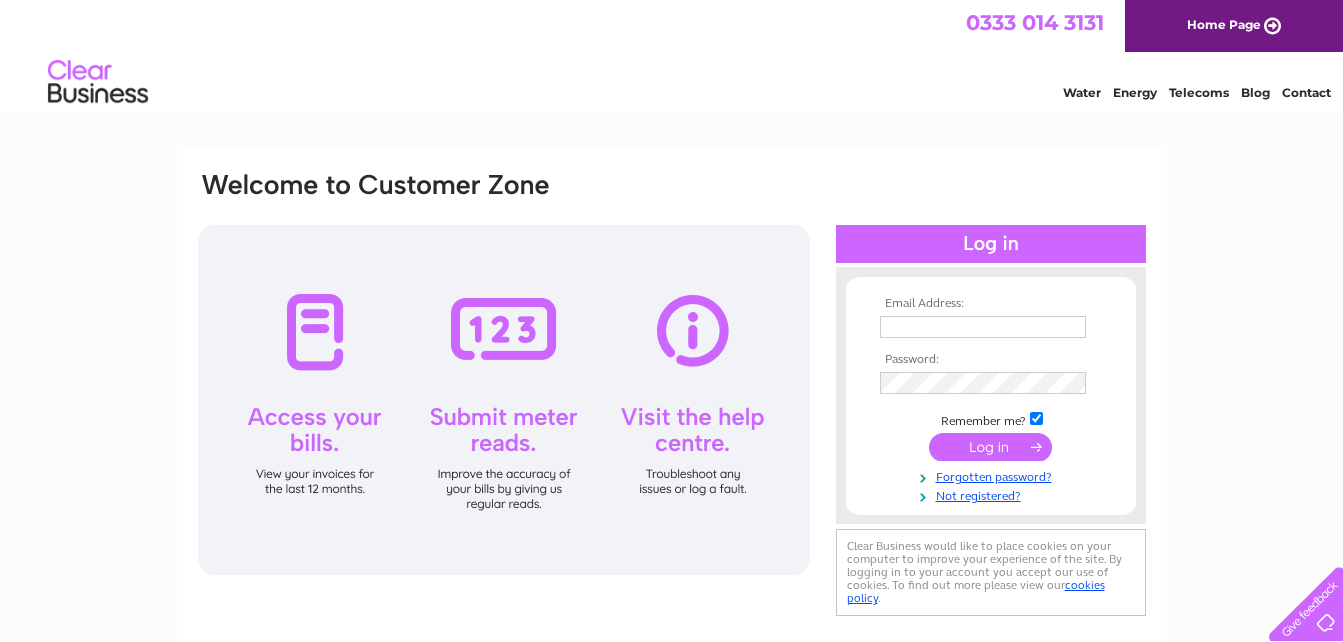 scroll, scrollTop: 0, scrollLeft: 0, axis: both 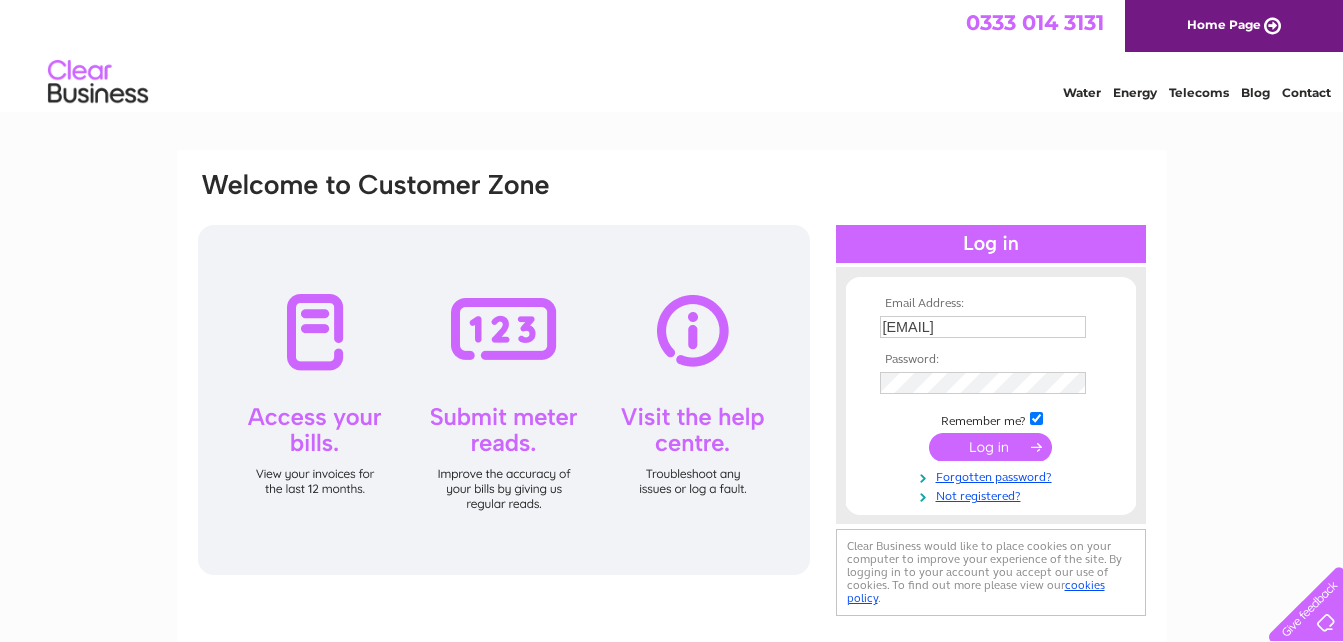 click at bounding box center [990, 447] 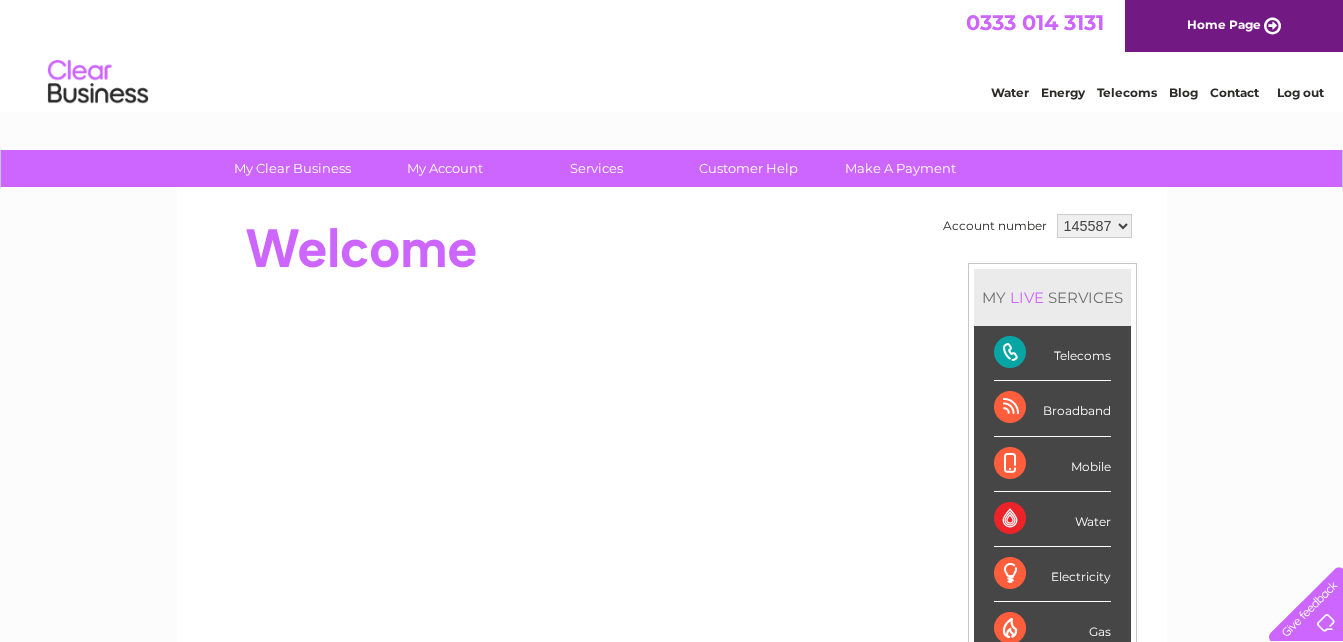 scroll, scrollTop: 0, scrollLeft: 0, axis: both 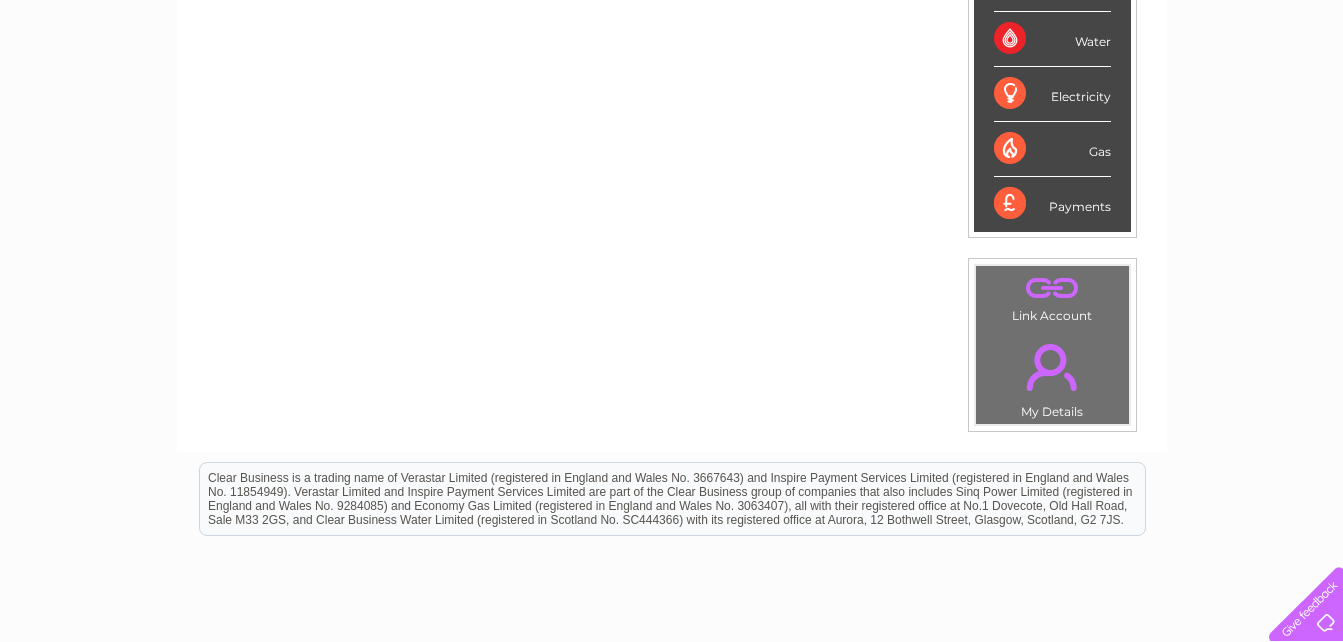 click on "Payments" at bounding box center [1052, 204] 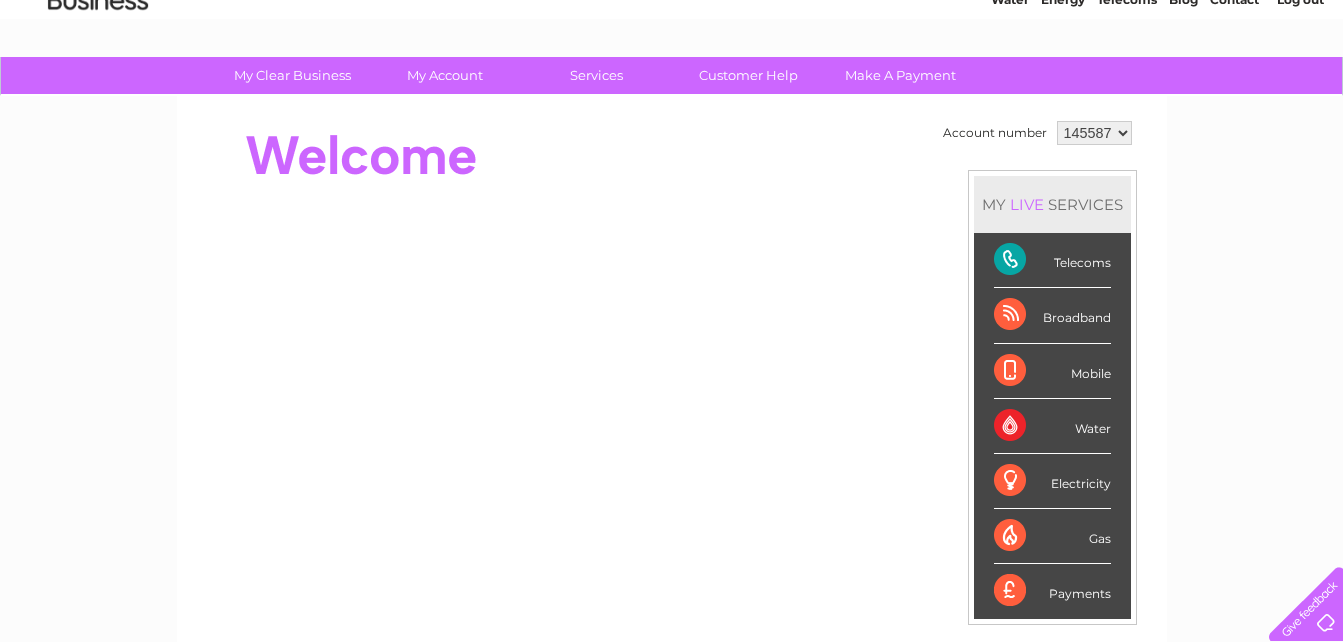 scroll, scrollTop: 0, scrollLeft: 0, axis: both 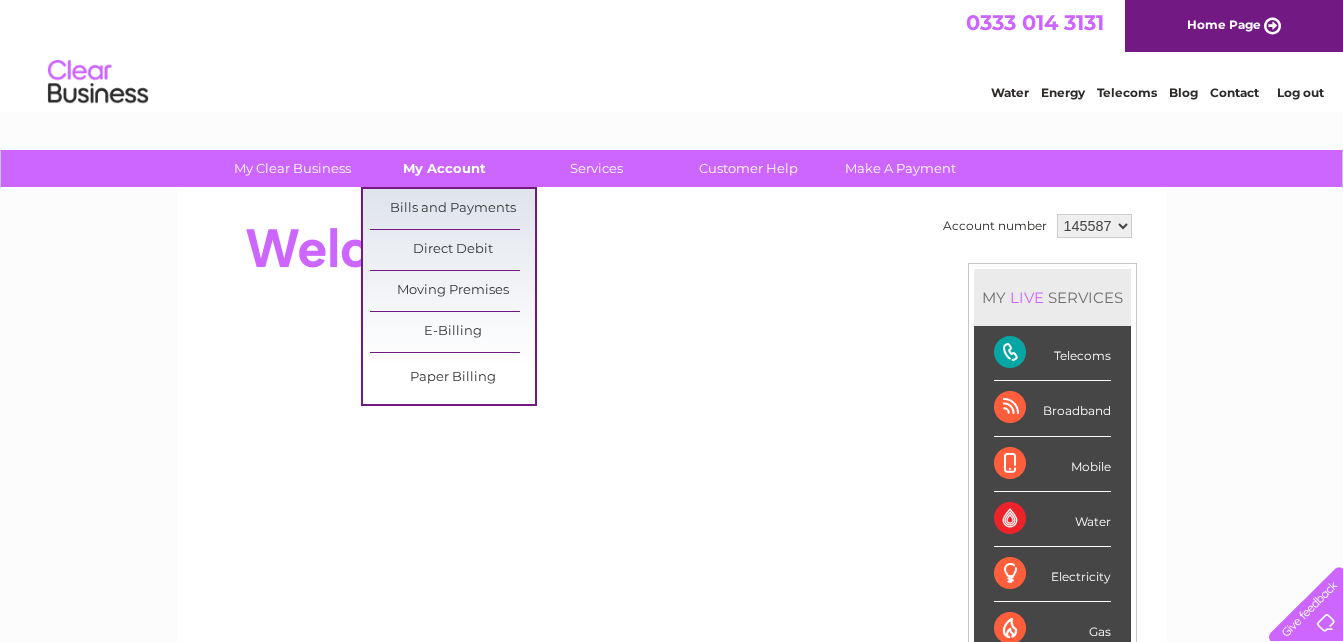 click on "My Account" at bounding box center [444, 168] 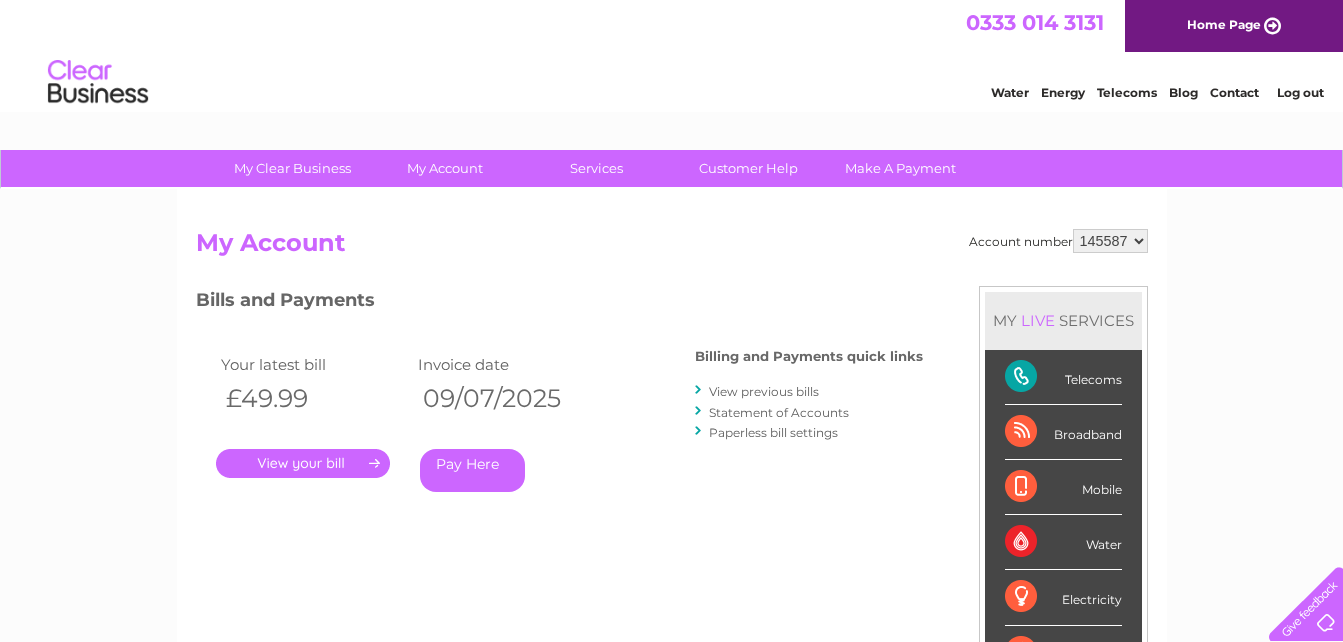 scroll, scrollTop: 0, scrollLeft: 0, axis: both 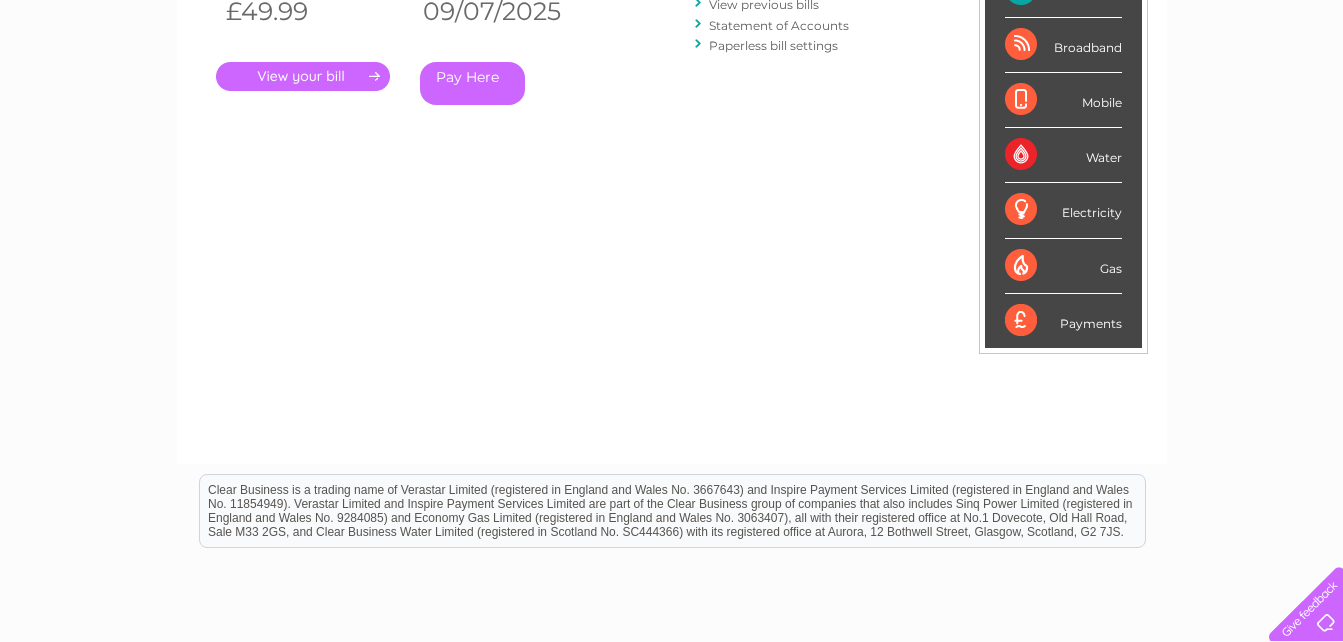 click on "Pay Here" at bounding box center (472, 83) 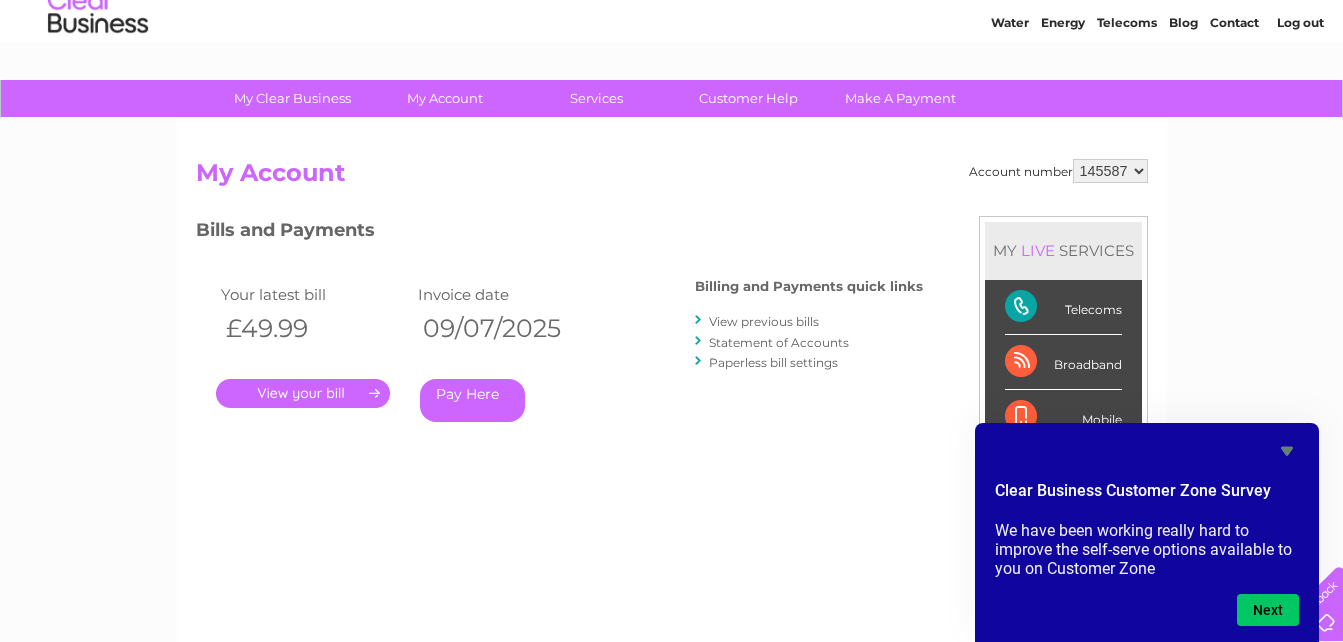 scroll, scrollTop: 67, scrollLeft: 0, axis: vertical 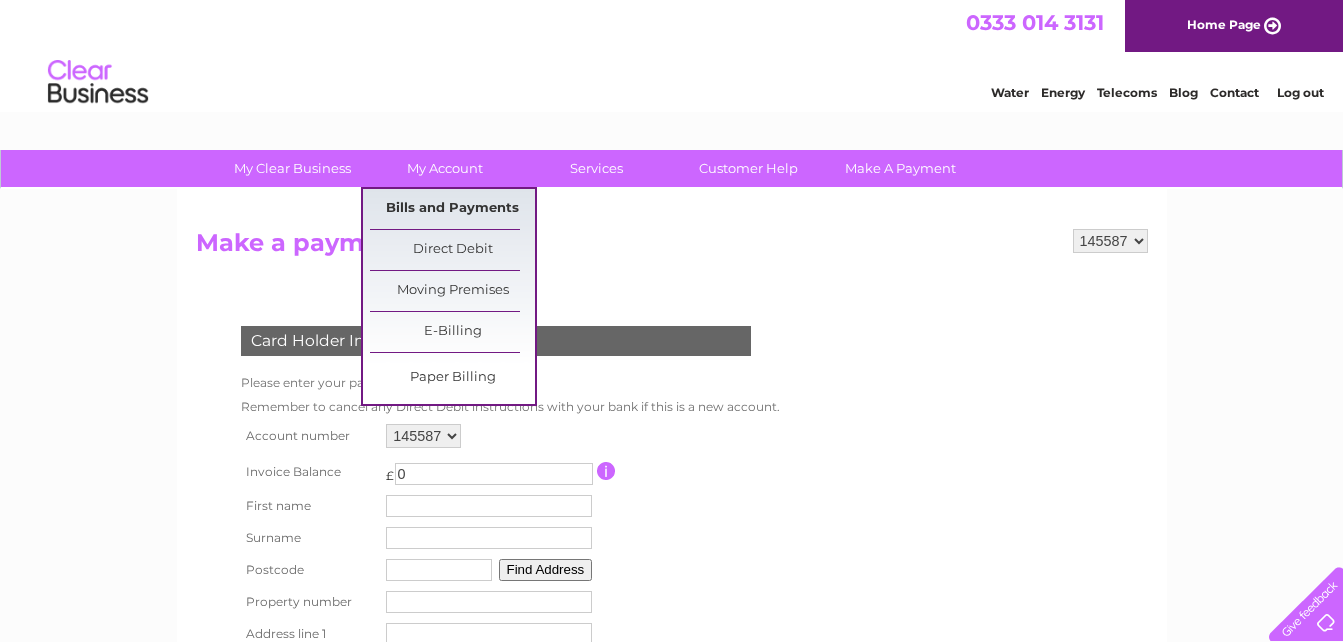 click on "Bills and Payments" at bounding box center [452, 209] 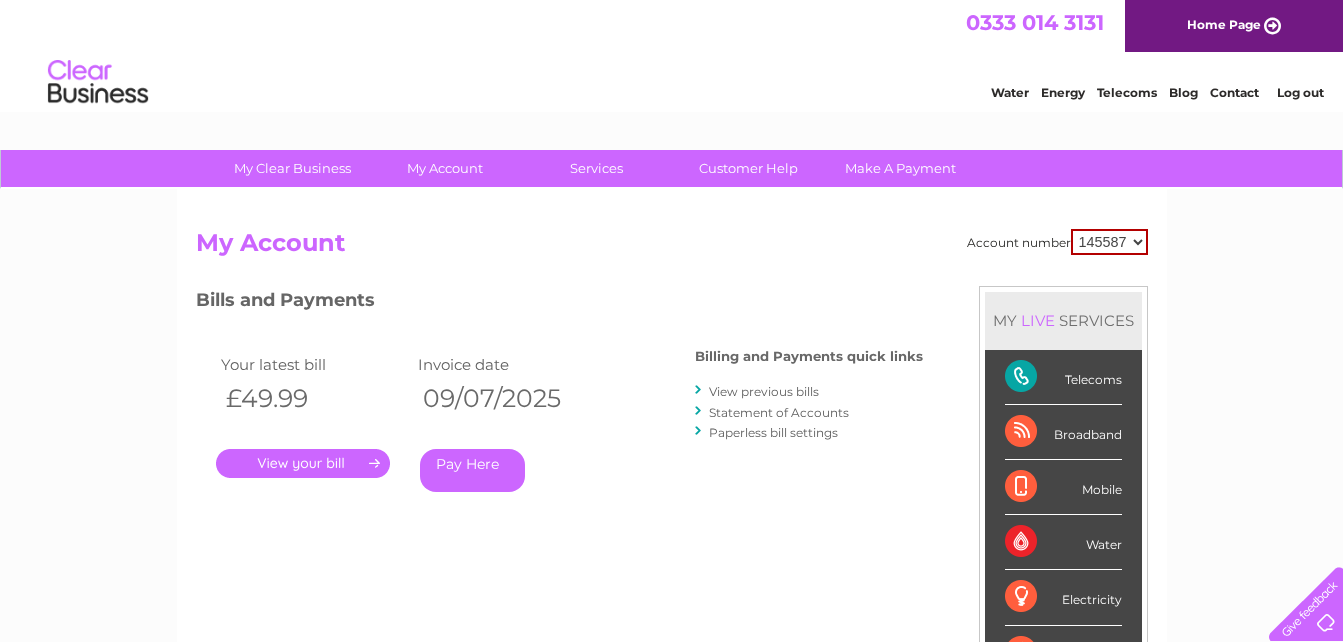 scroll, scrollTop: 0, scrollLeft: 0, axis: both 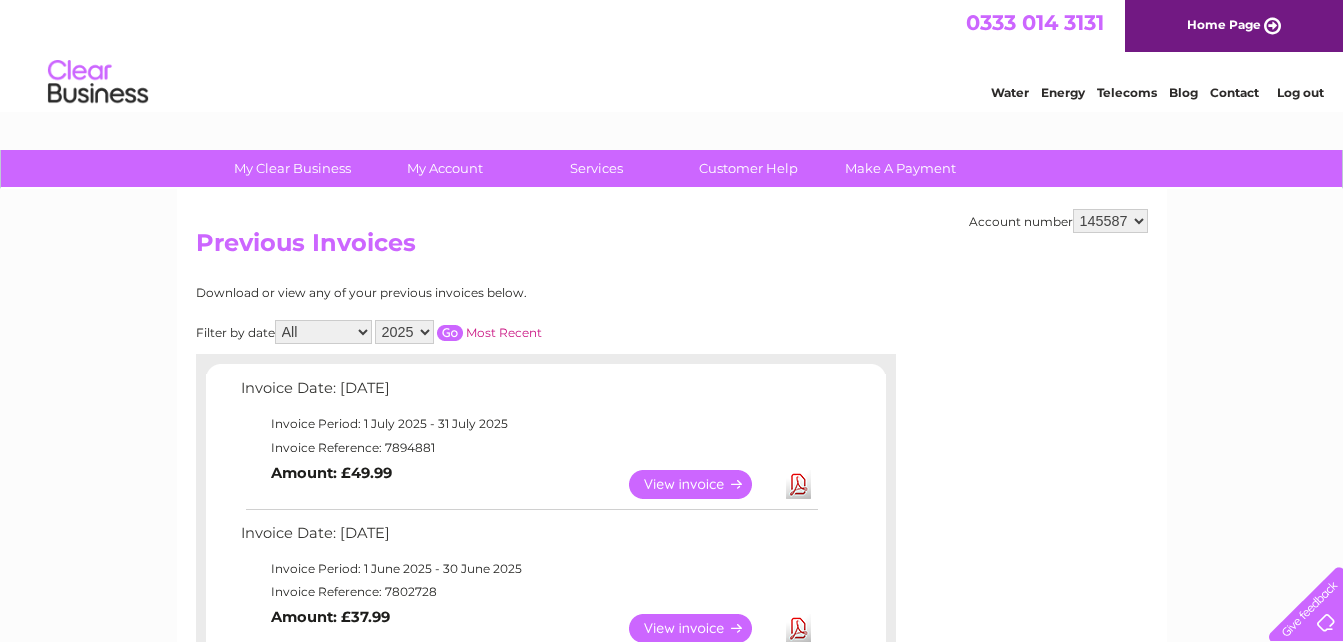 click on "Download" at bounding box center [798, 628] 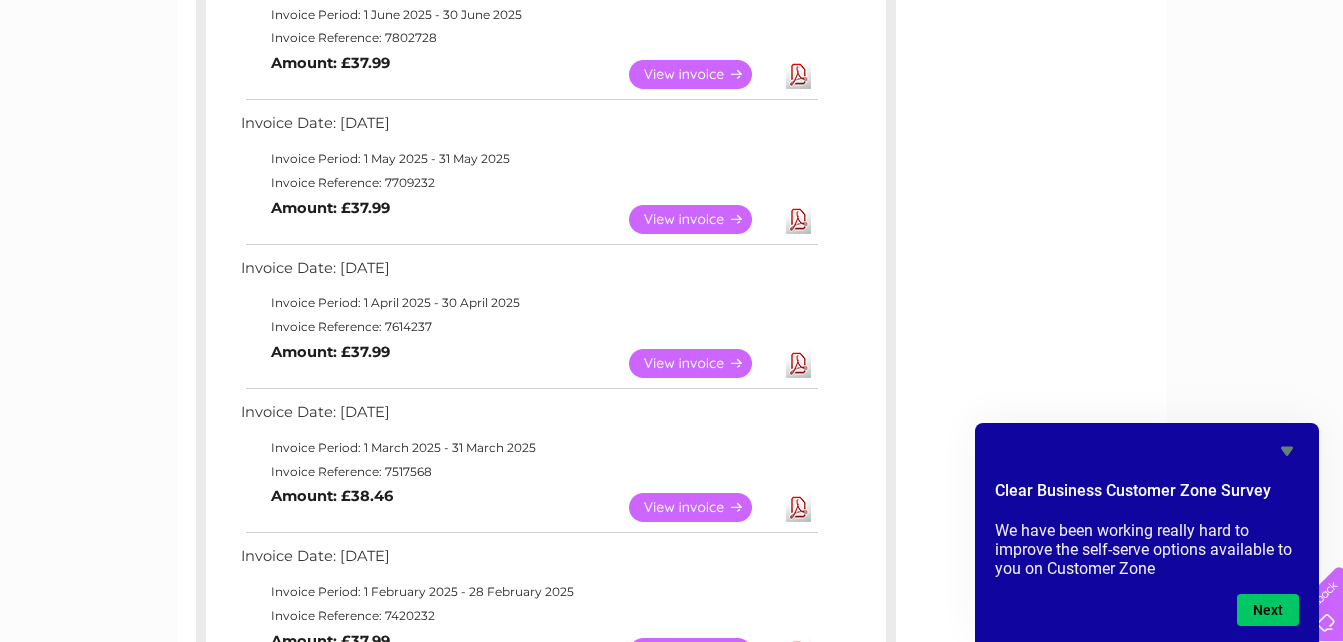 scroll, scrollTop: 560, scrollLeft: 0, axis: vertical 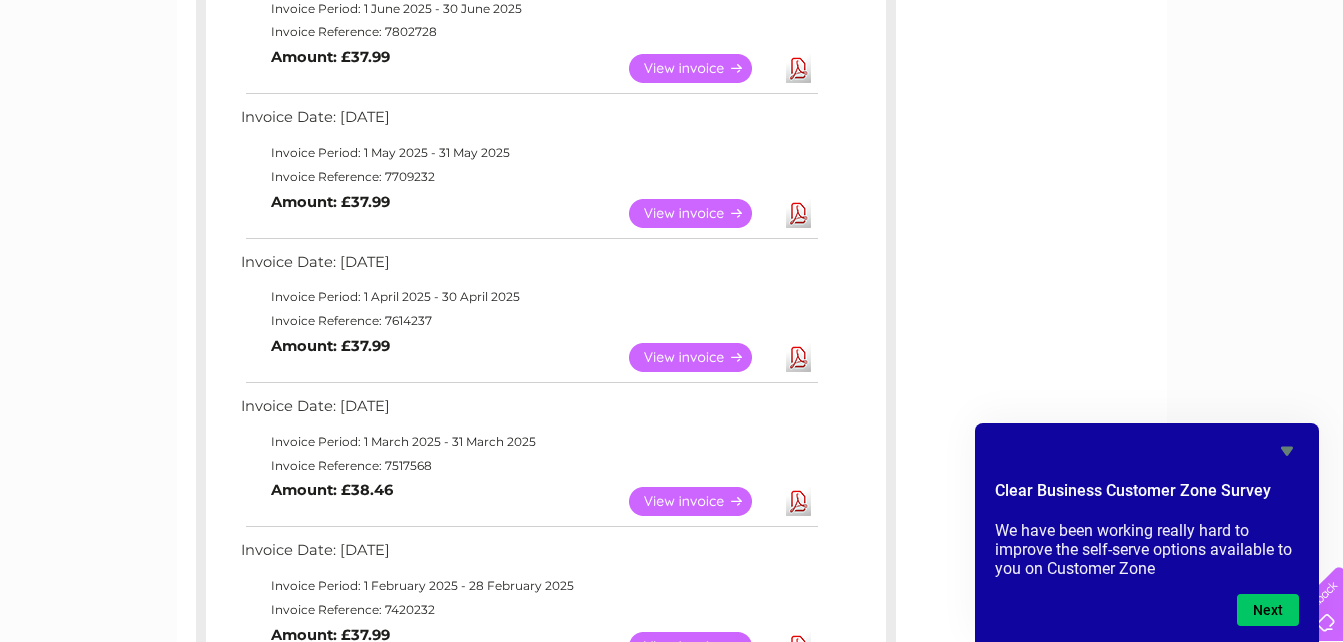click on "Download" at bounding box center [798, 213] 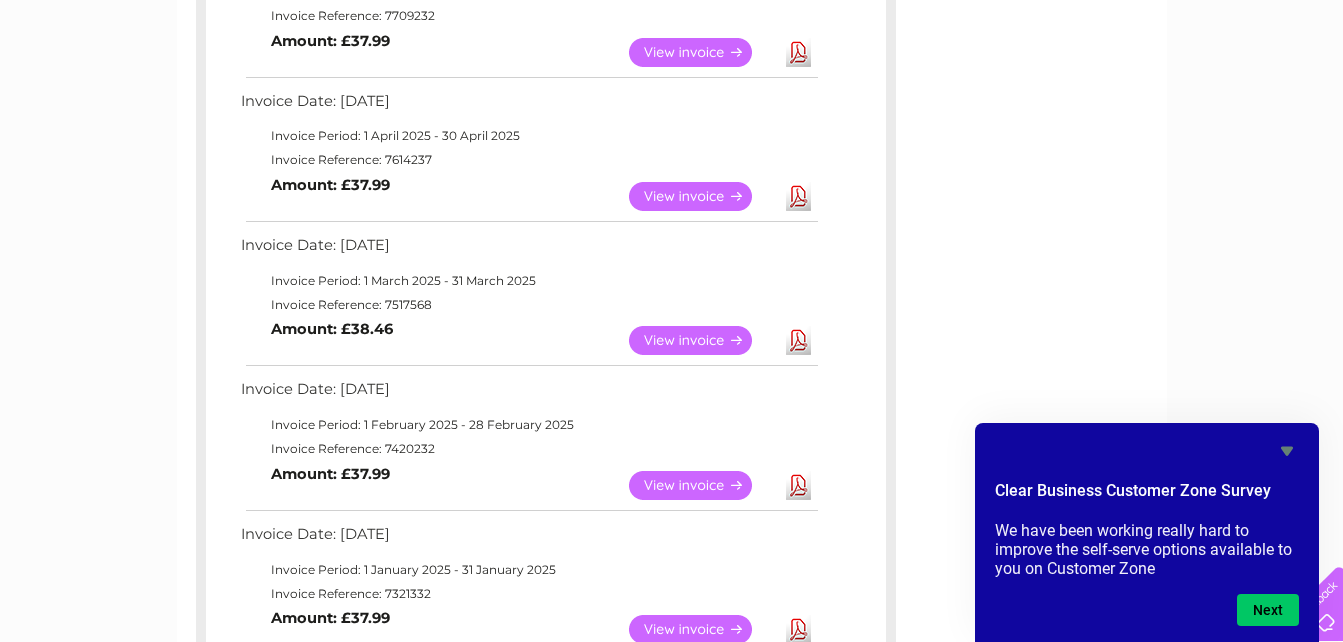 scroll, scrollTop: 733, scrollLeft: 0, axis: vertical 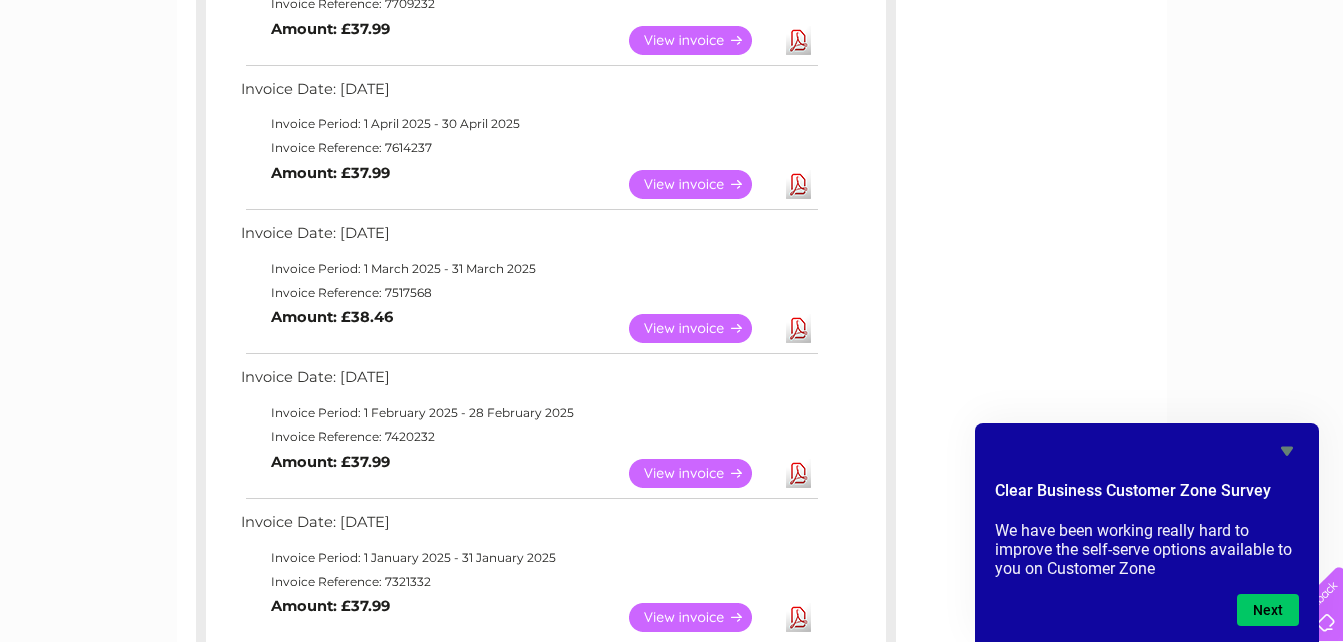 click on "Download" at bounding box center [798, 184] 